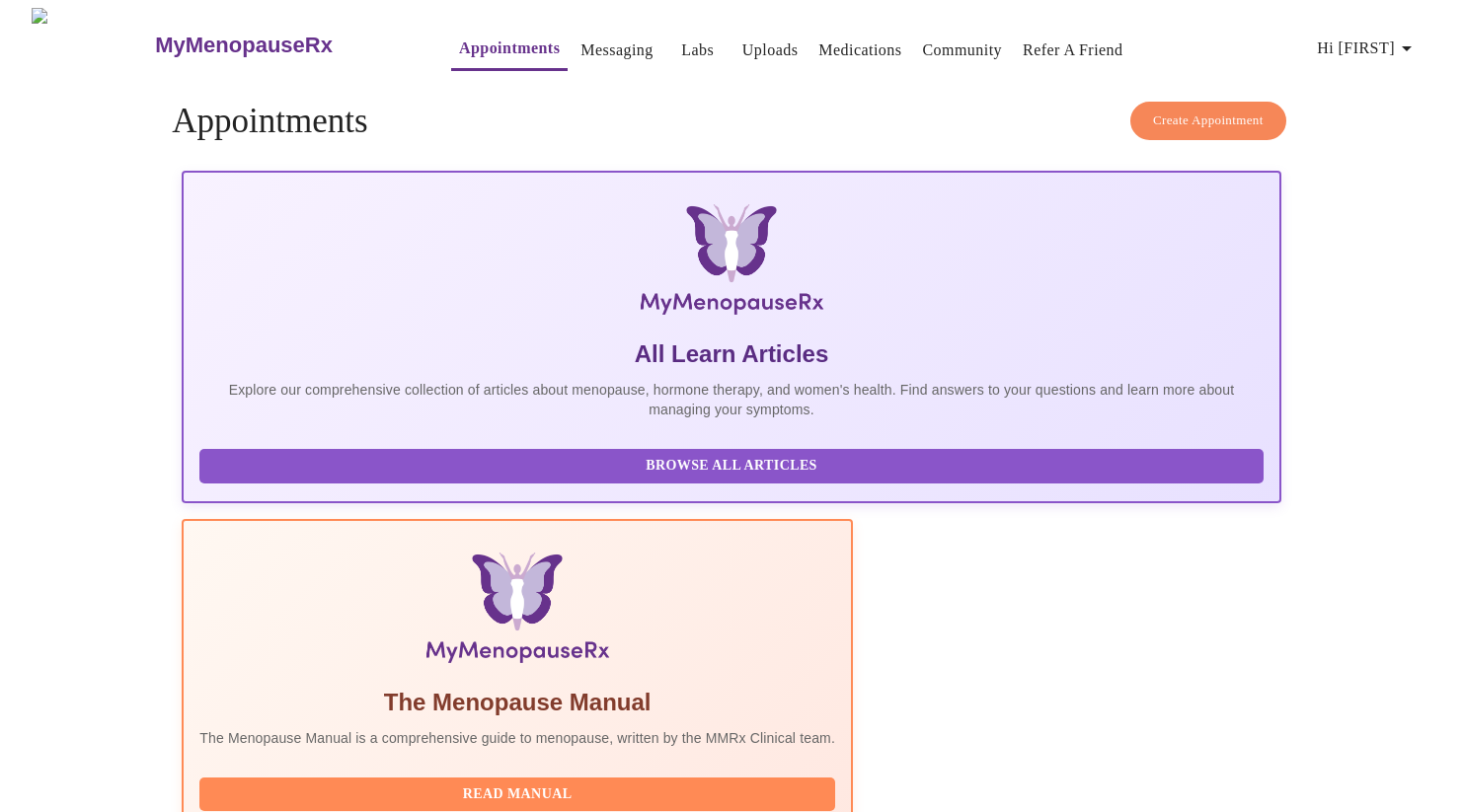 scroll, scrollTop: 0, scrollLeft: 0, axis: both 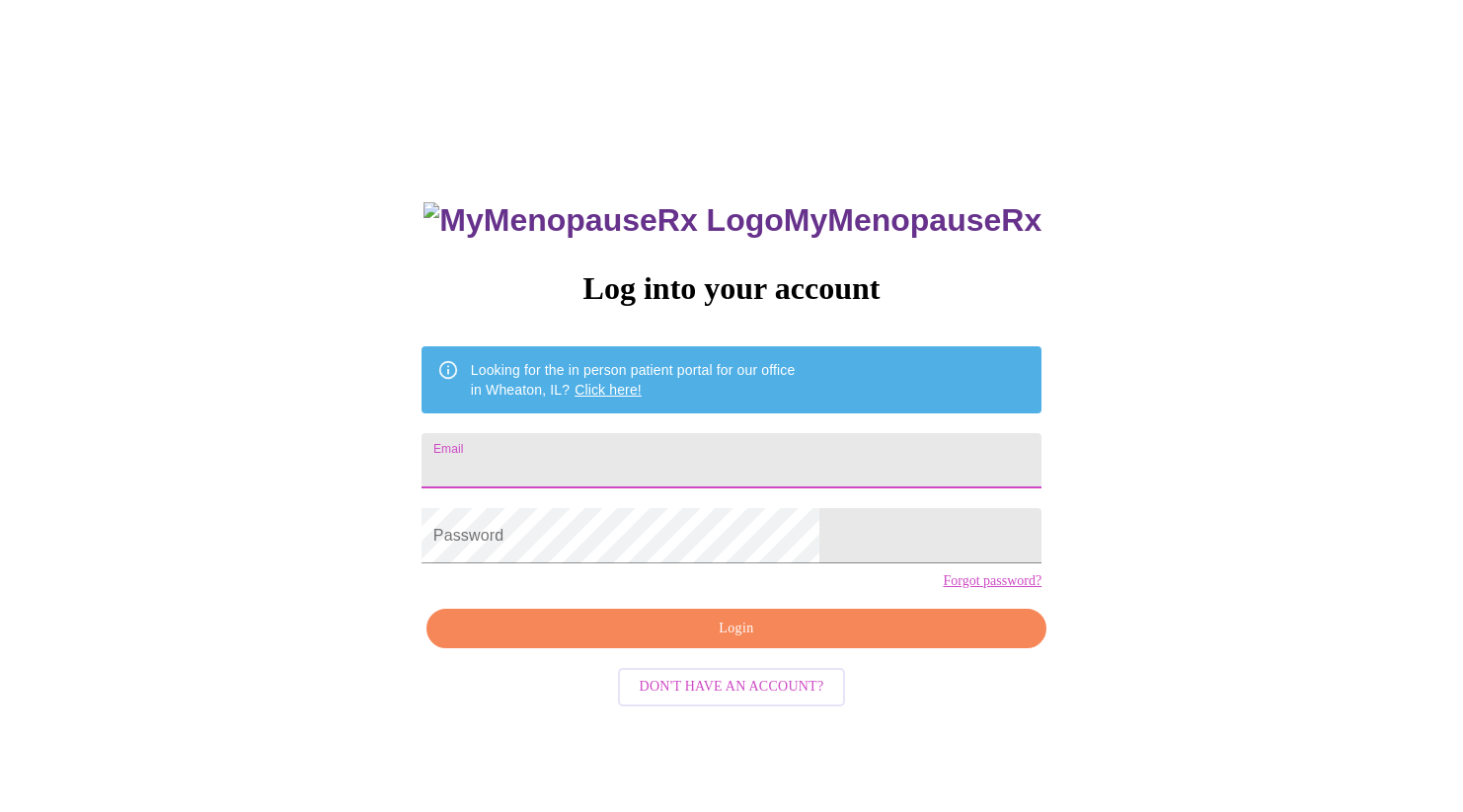 click on "Email" at bounding box center [732, 461] 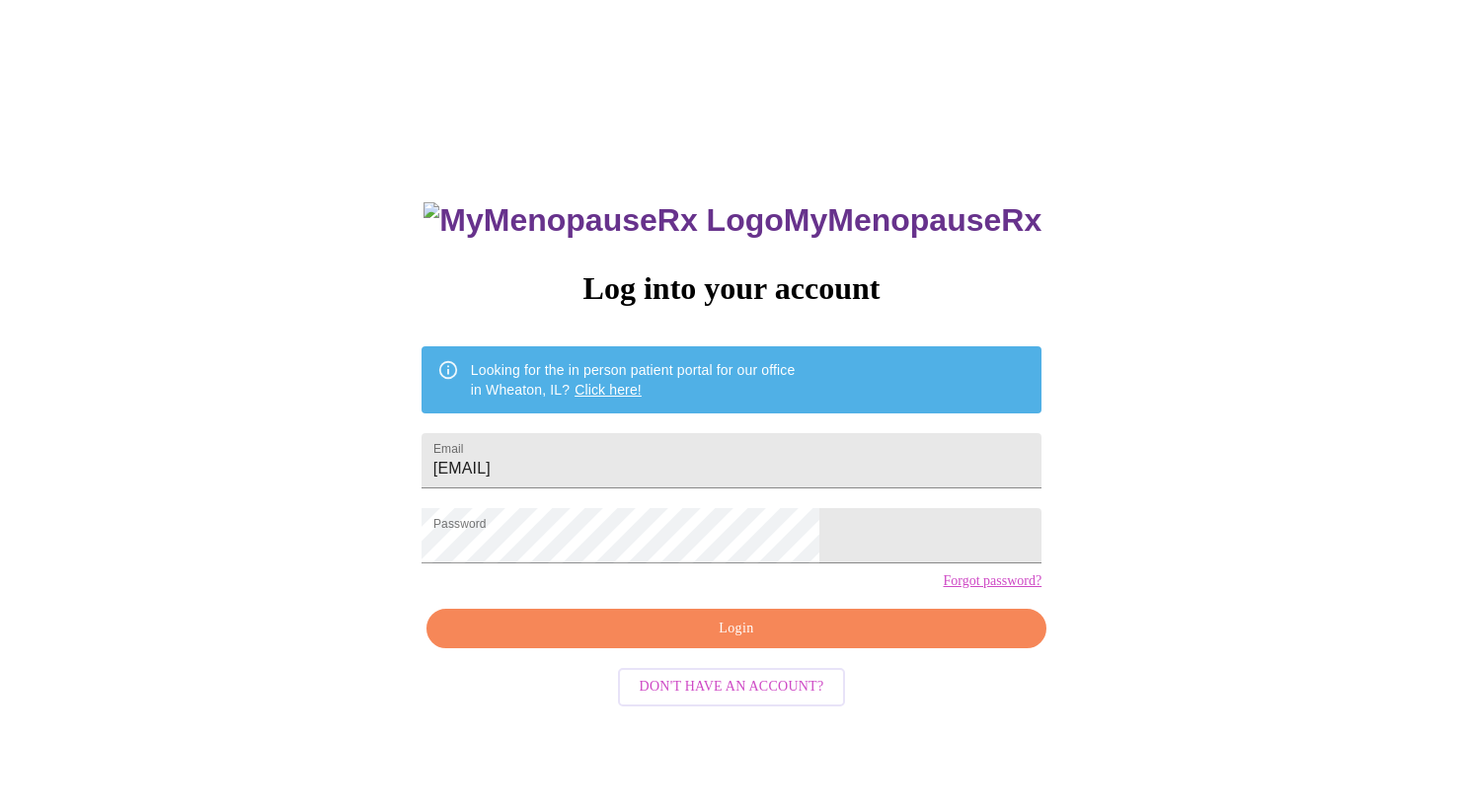 click on "Login" at bounding box center [736, 628] 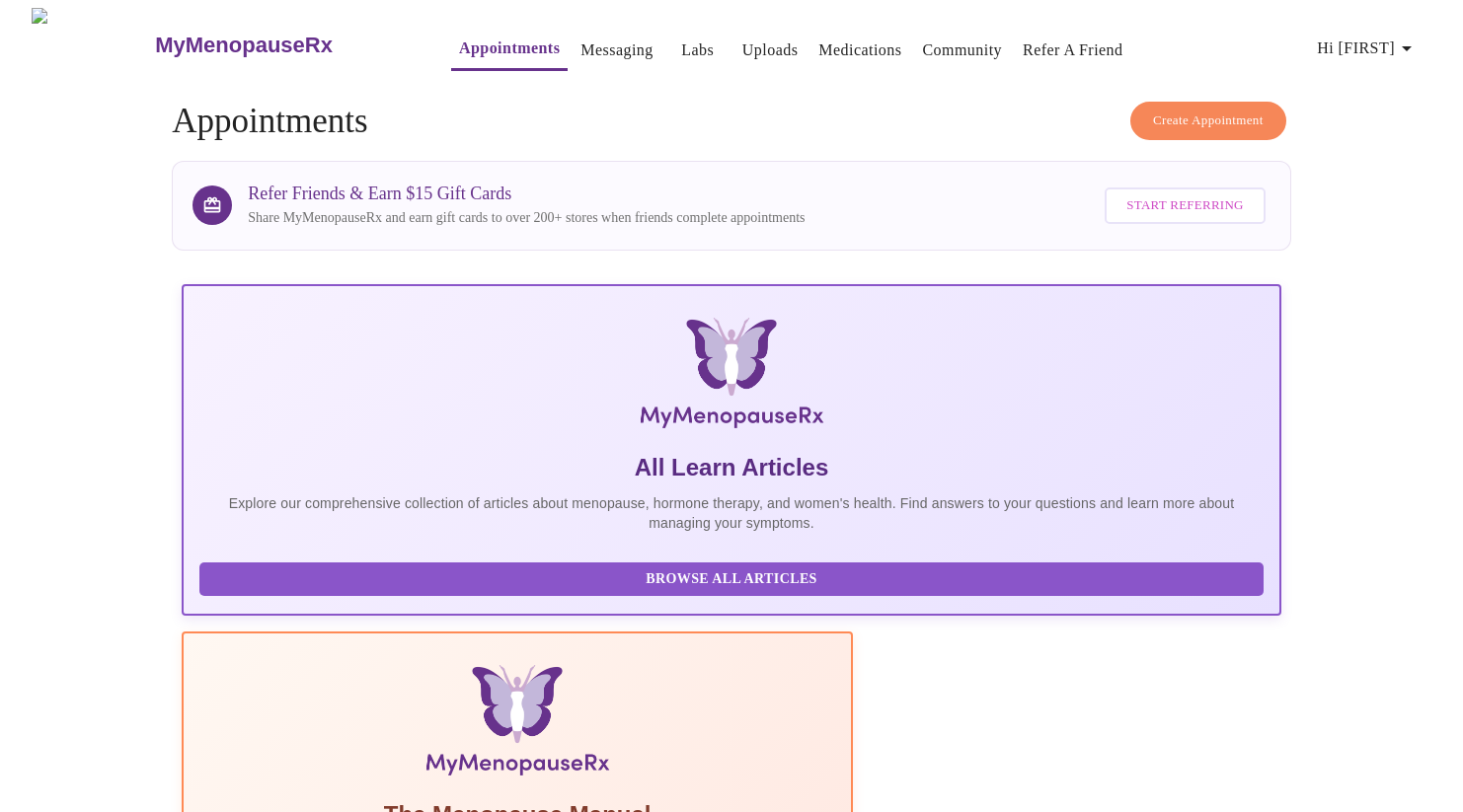 click on "Medications" at bounding box center [860, 50] 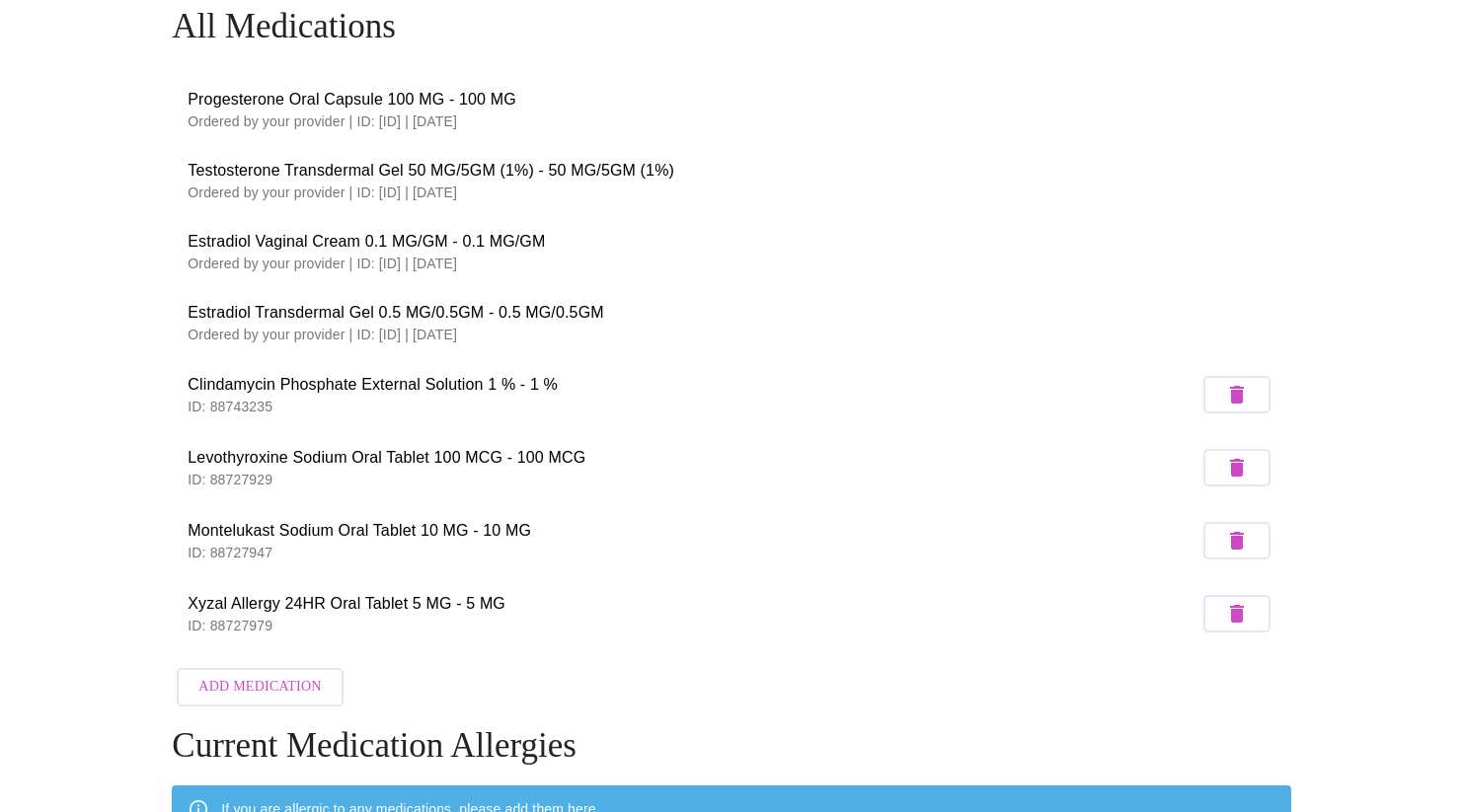 scroll, scrollTop: 0, scrollLeft: 0, axis: both 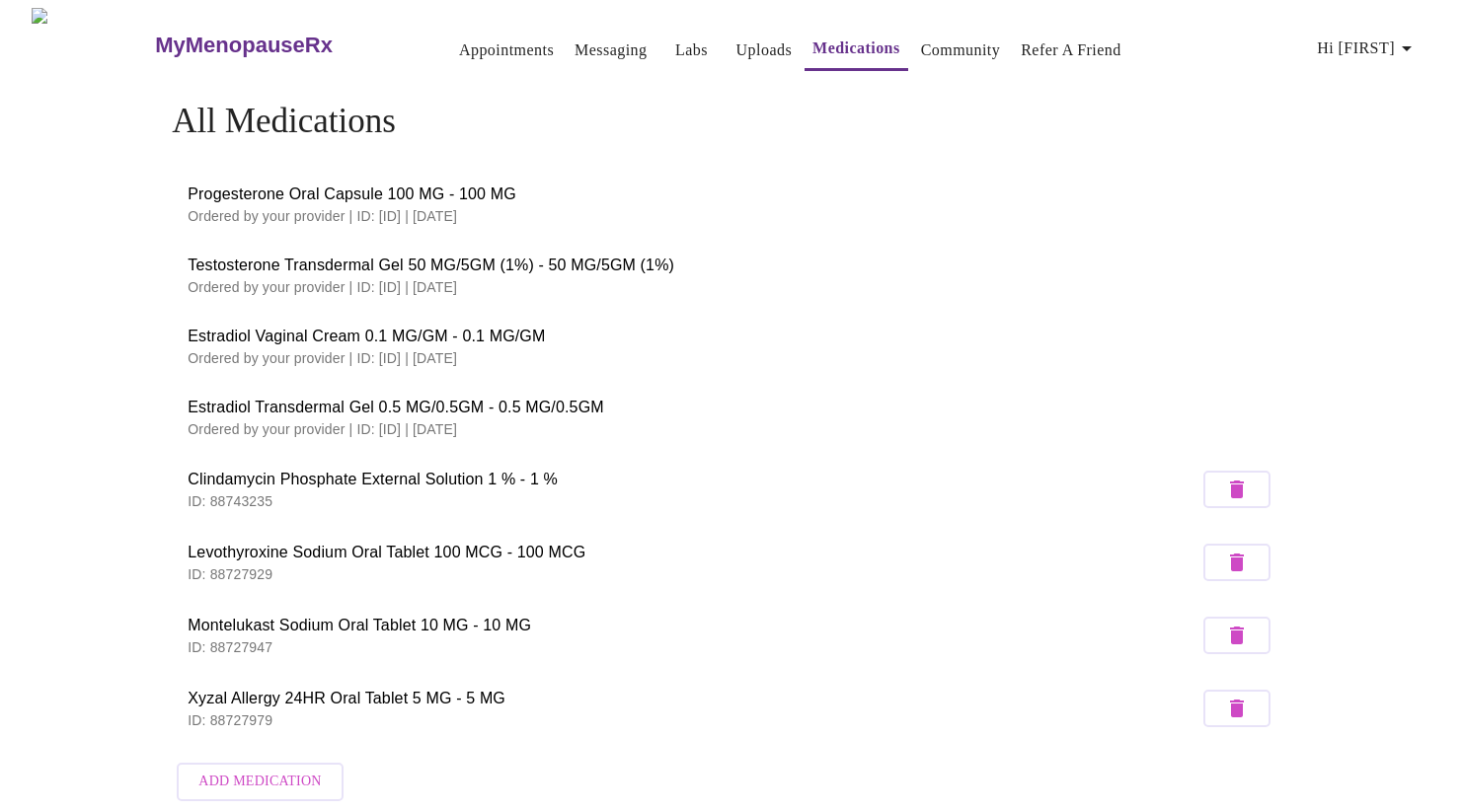 click on "Testosterone Transdermal Gel 50 MG/5GM (1%) - 50 MG/5GM (1%)" at bounding box center (731, 265) 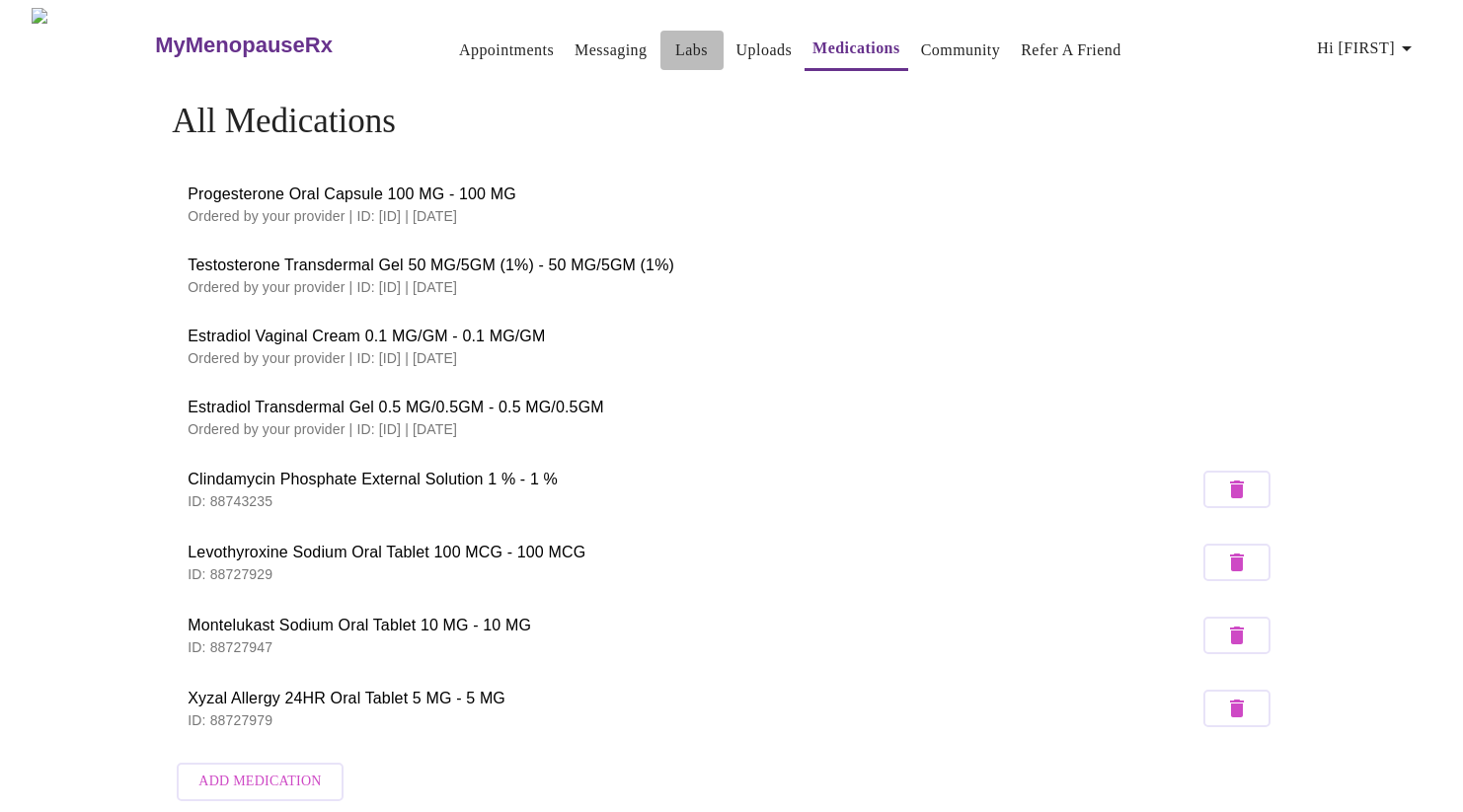 click on "Labs" at bounding box center (691, 50) 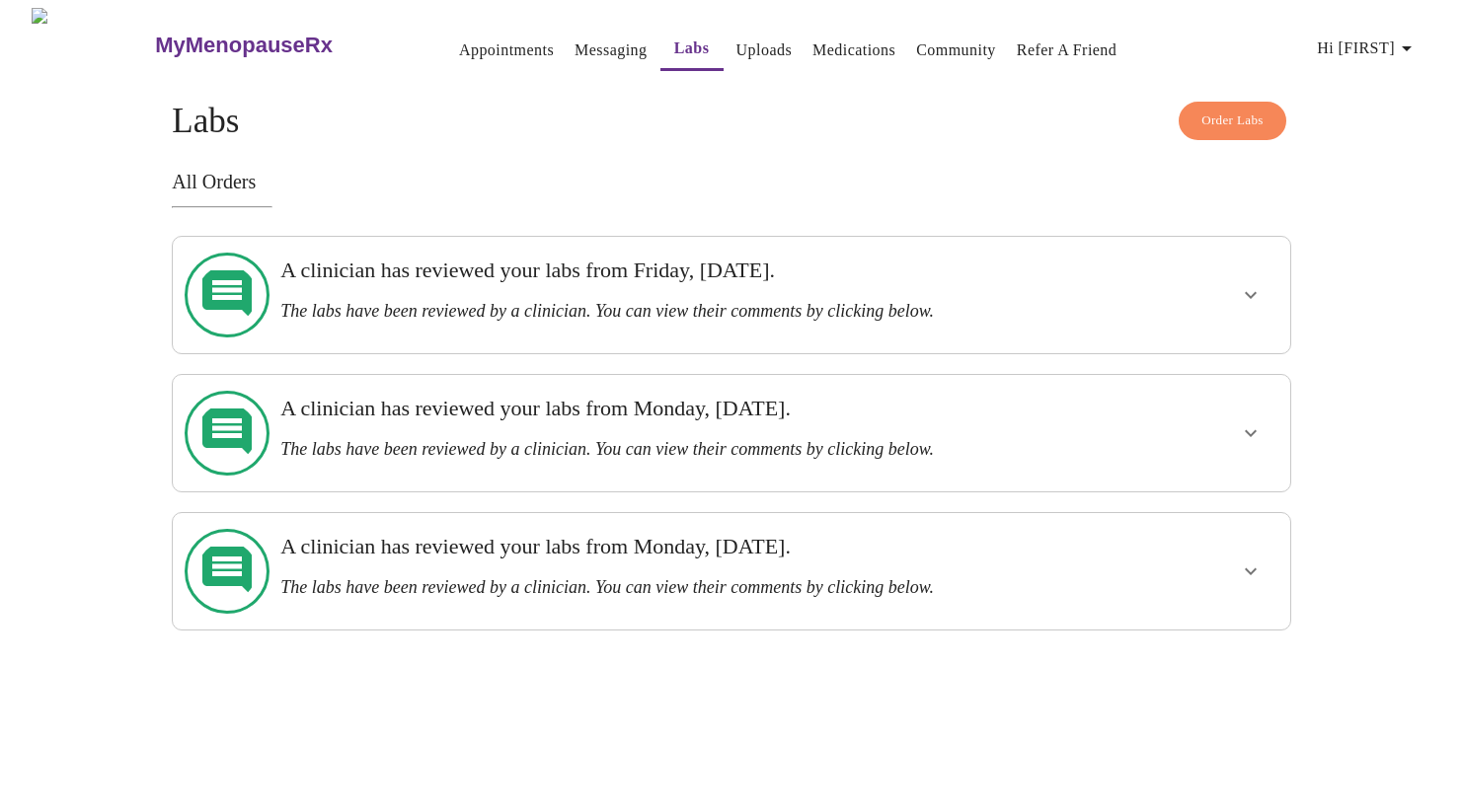 click on "A clinician has reviewed your labs from Monday, [DATE]. The labs have been reviewed by a clinician. You can view their comments by clicking below." at bounding box center [677, 427] 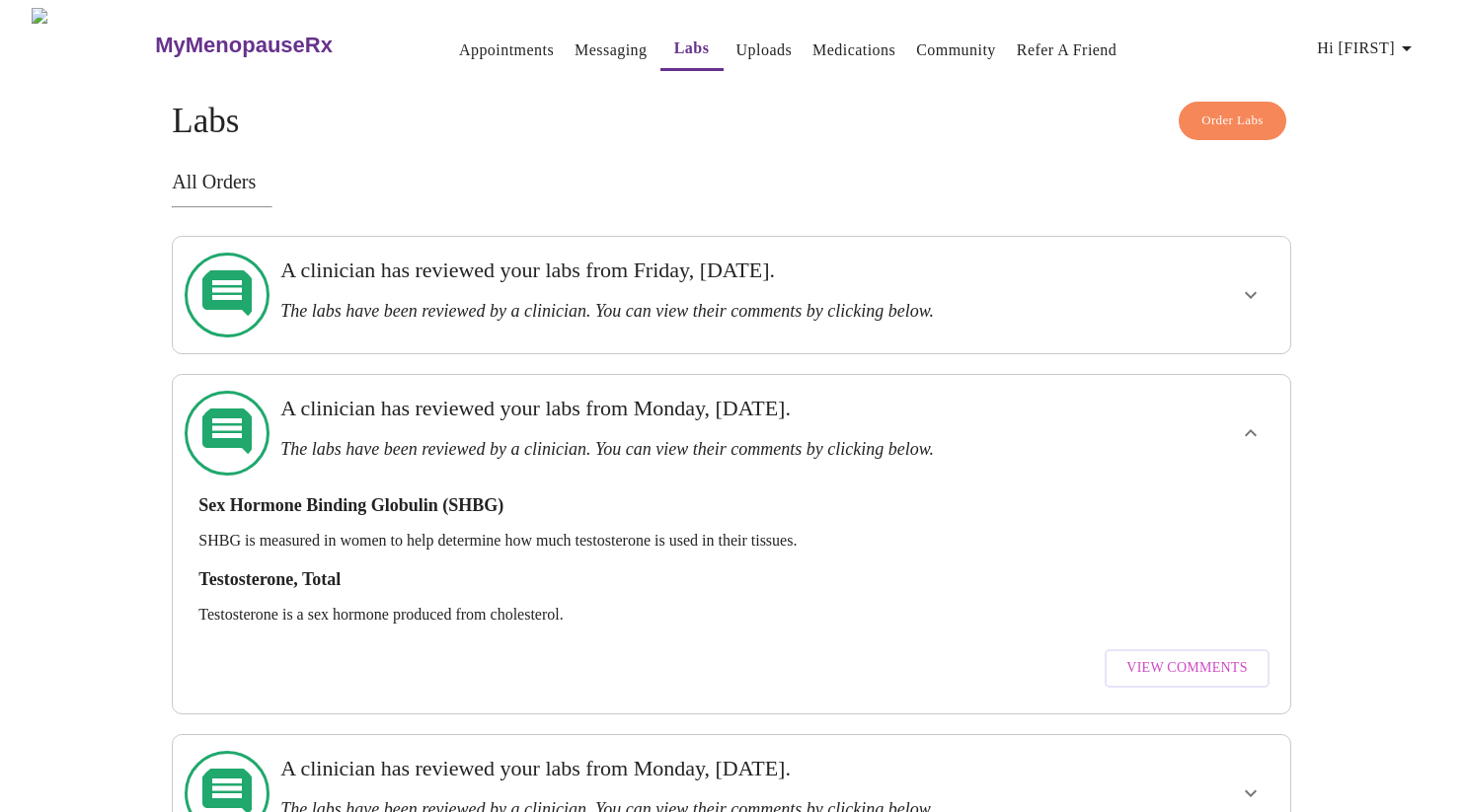 click on "View Comments" at bounding box center (1187, 668) 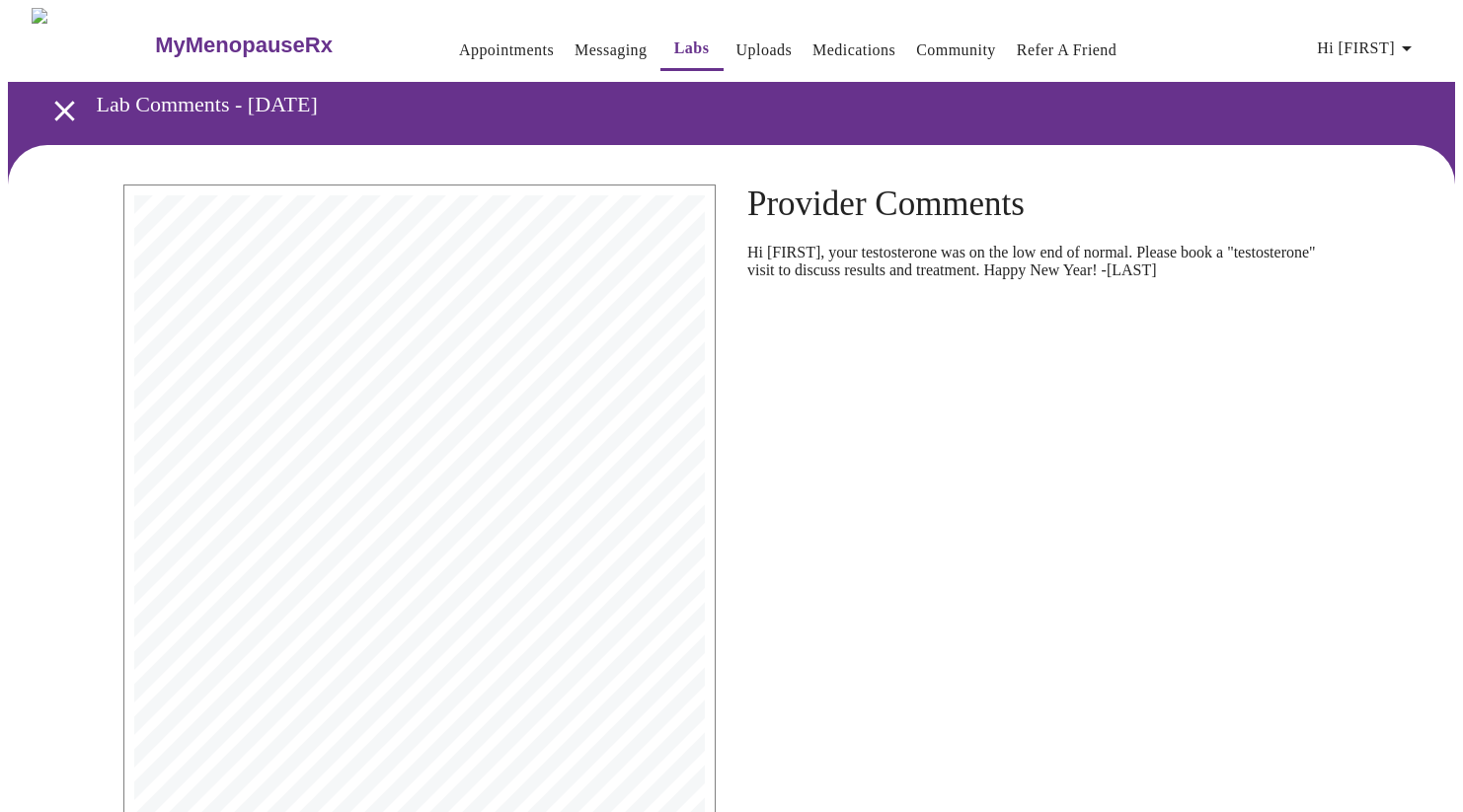 scroll, scrollTop: 282, scrollLeft: 0, axis: vertical 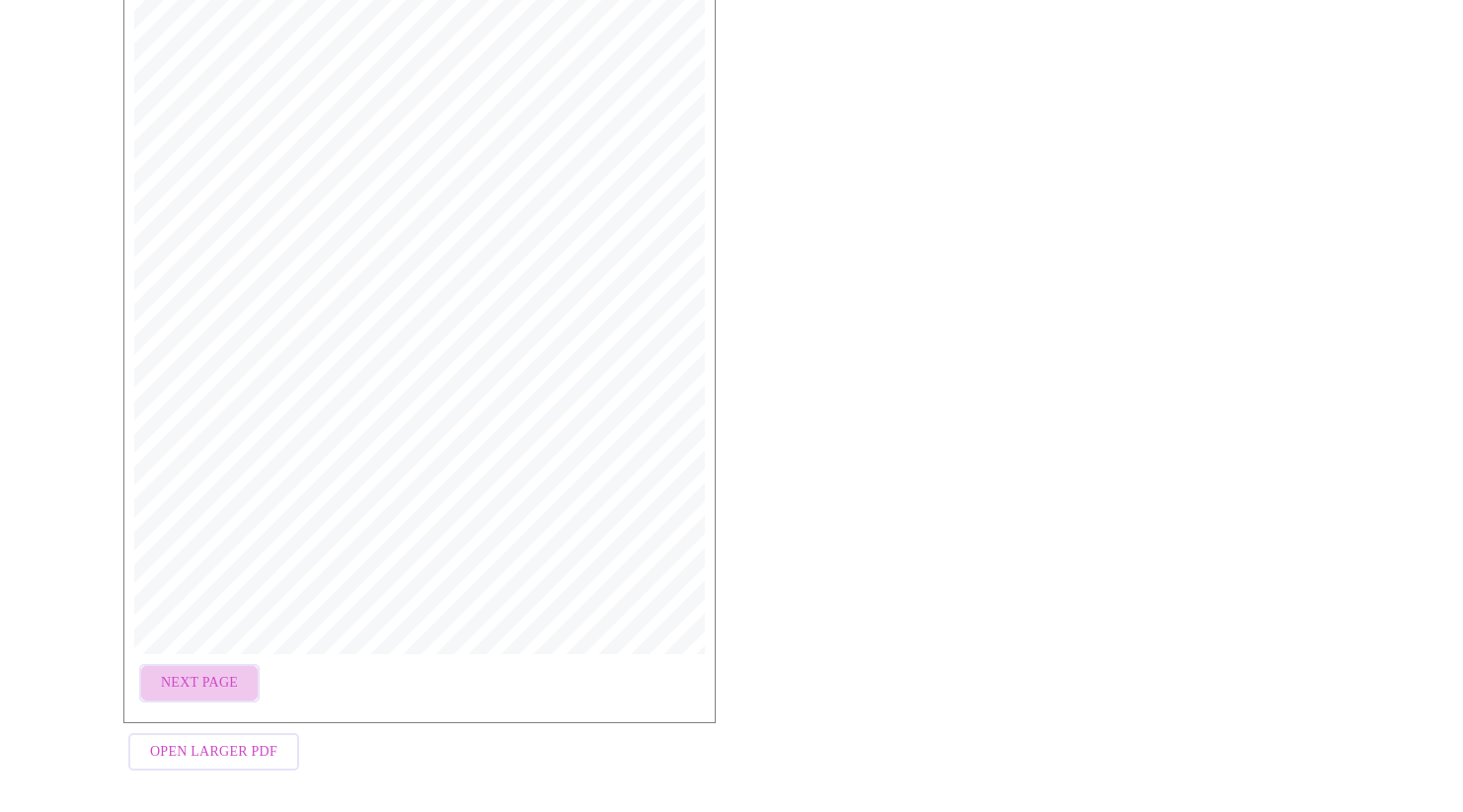 click on "Next Page" at bounding box center [199, 683] 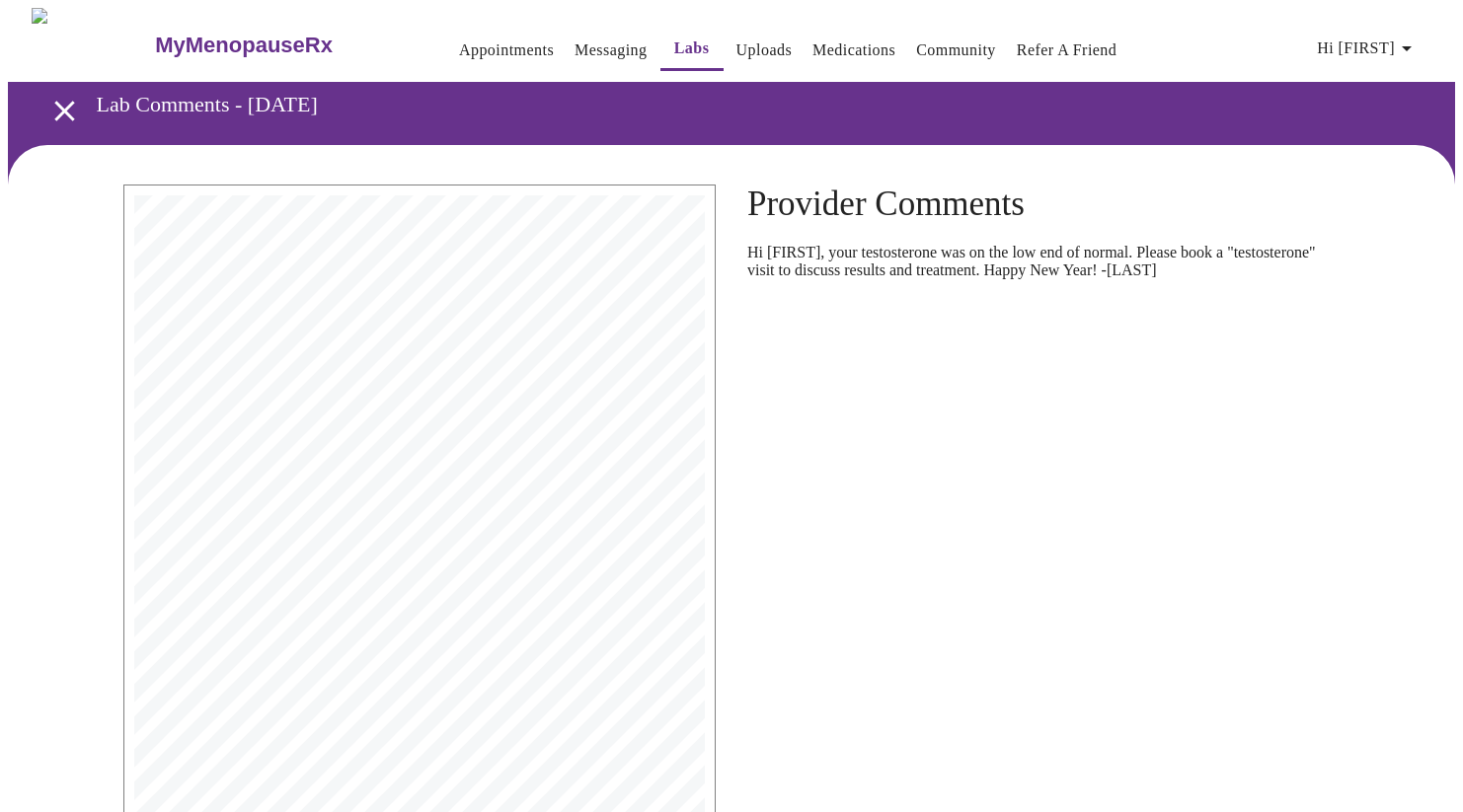 click on "Labs" at bounding box center (692, 48) 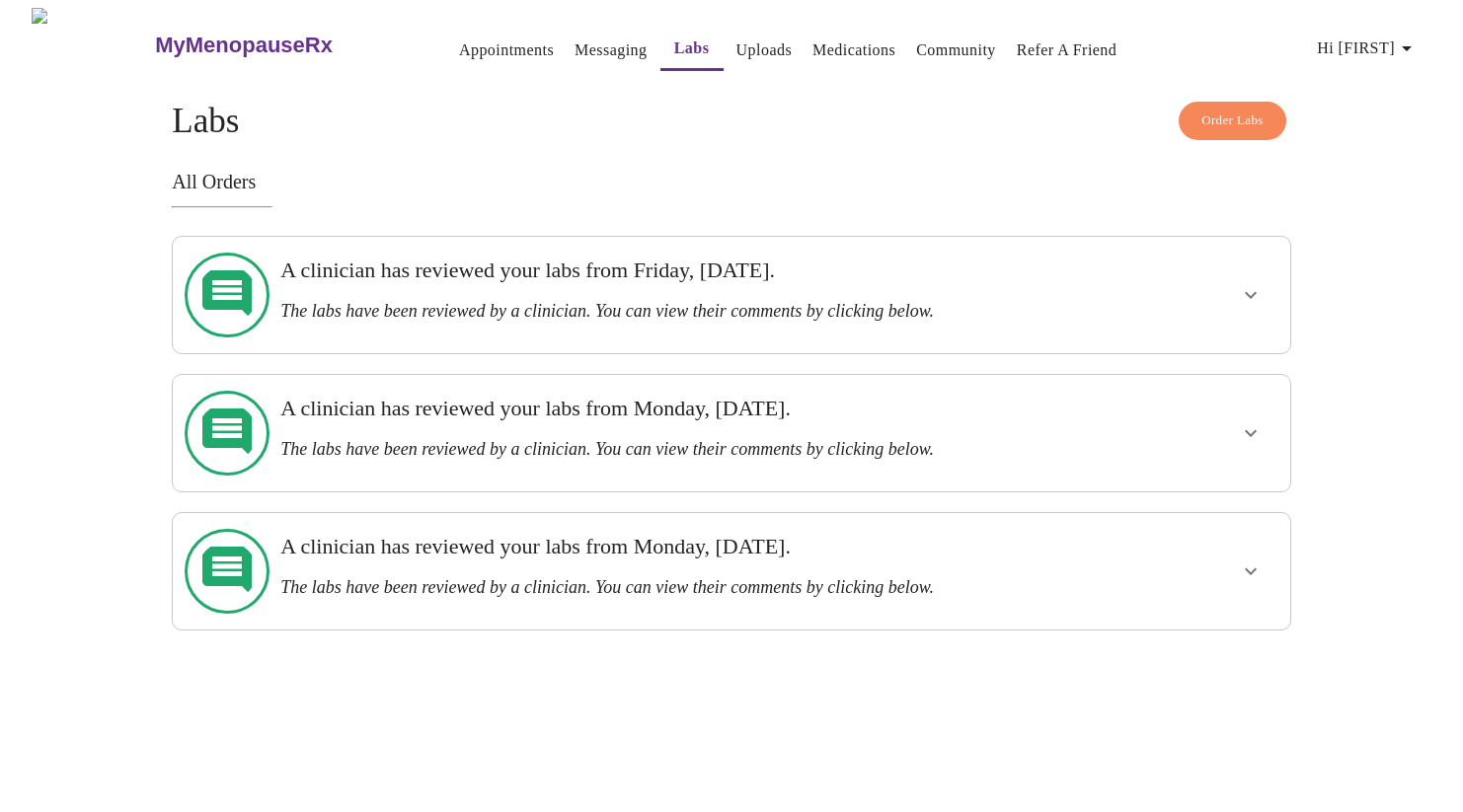 click on "A clinician has reviewed your labs from Monday, [DATE]." at bounding box center [677, 547] 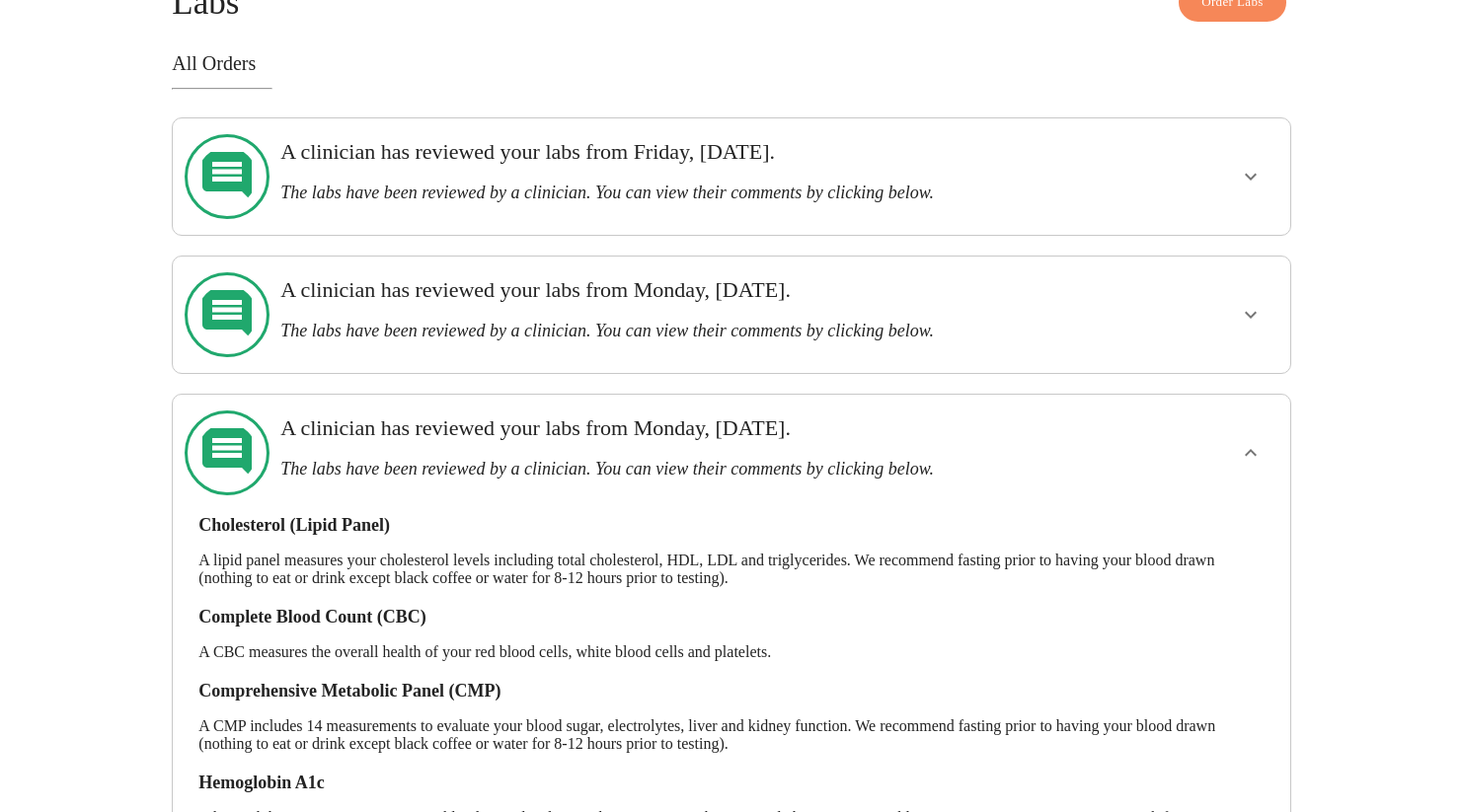 scroll, scrollTop: 238, scrollLeft: 0, axis: vertical 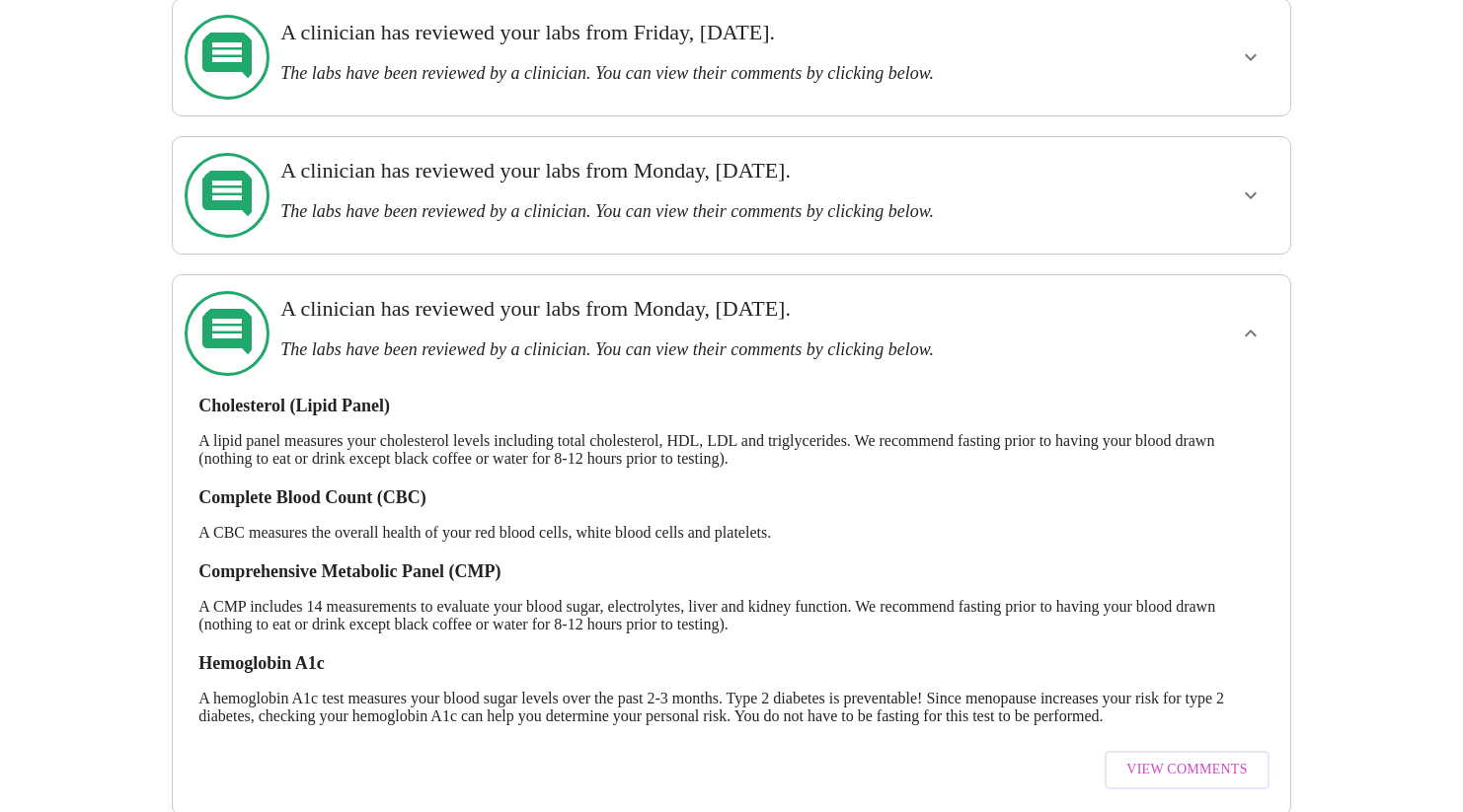 click on "View Comments" at bounding box center [1187, 770] 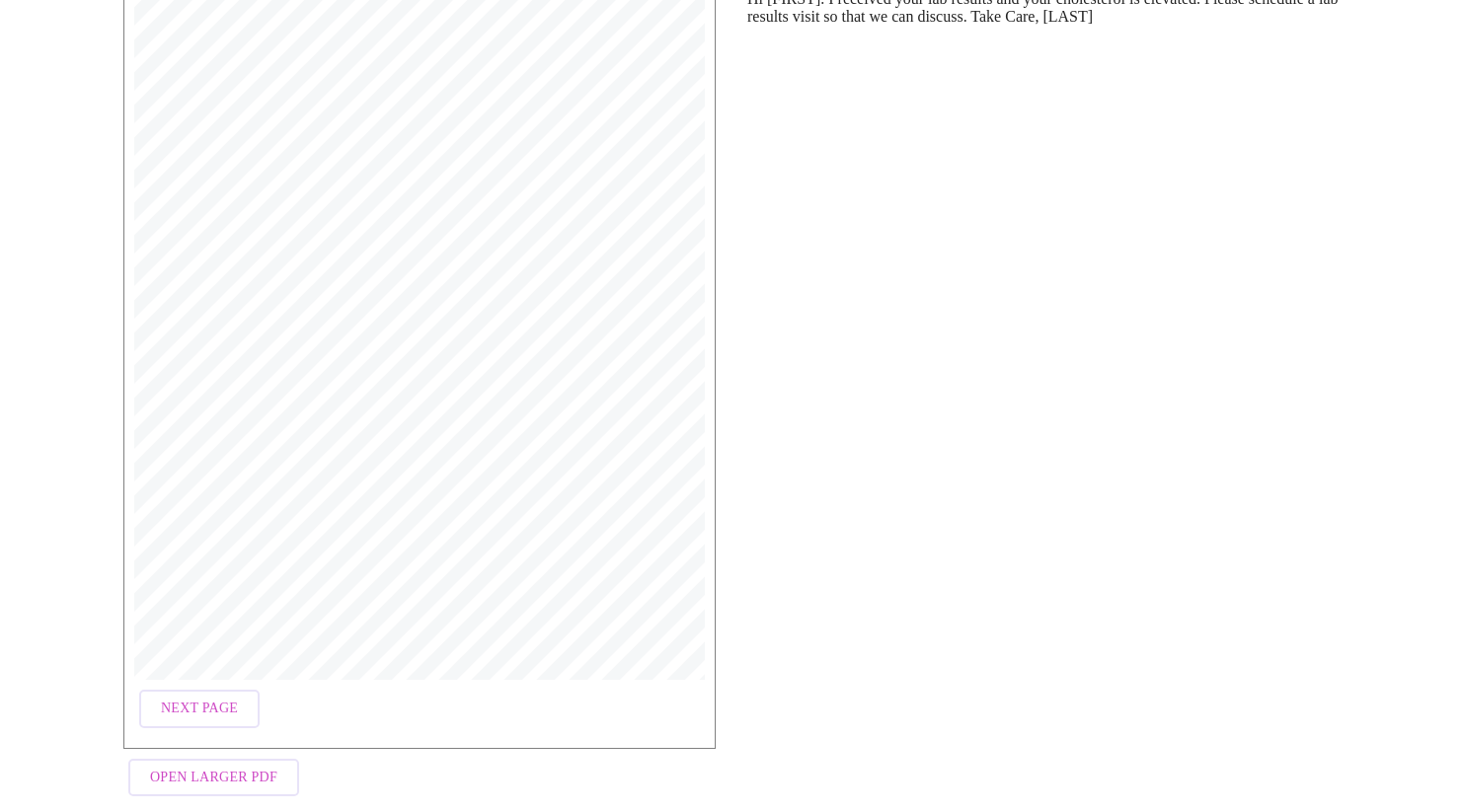 scroll, scrollTop: 279, scrollLeft: 0, axis: vertical 